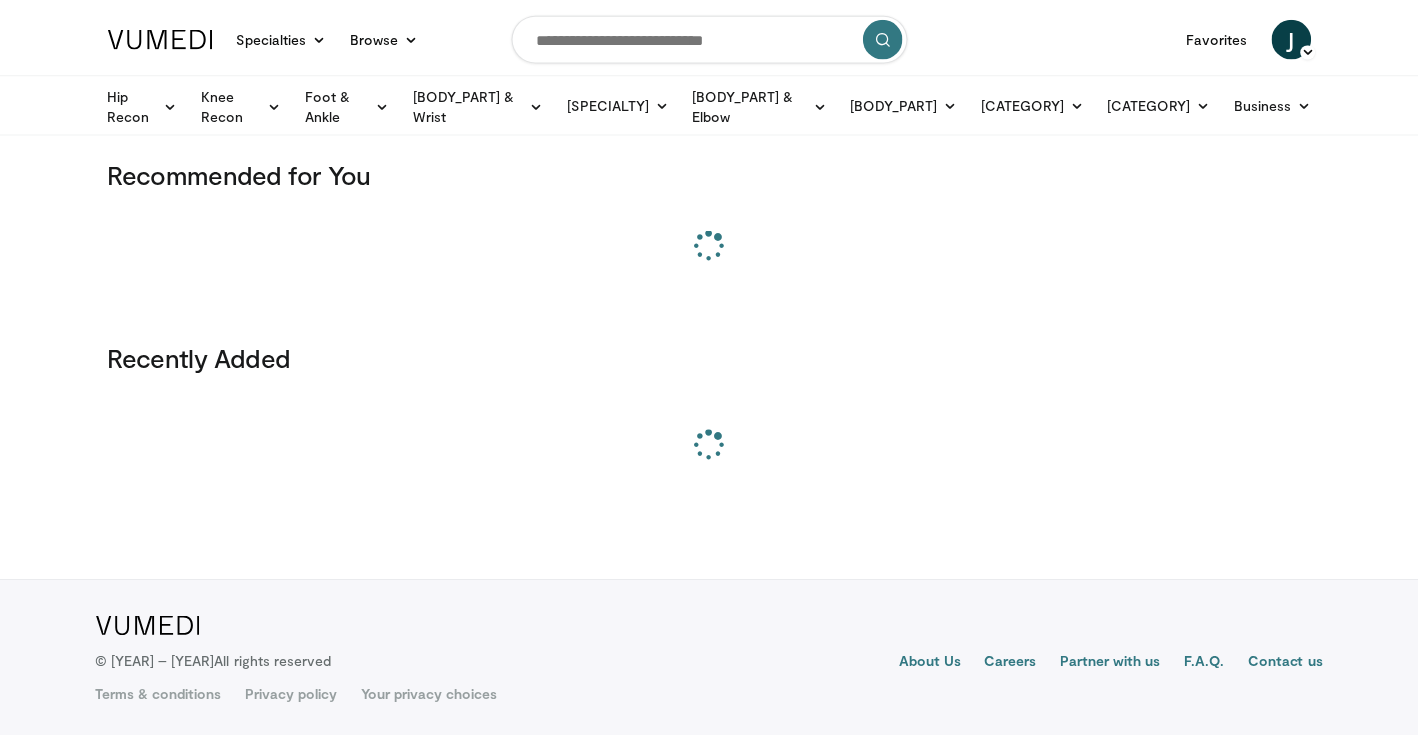 scroll, scrollTop: 0, scrollLeft: 0, axis: both 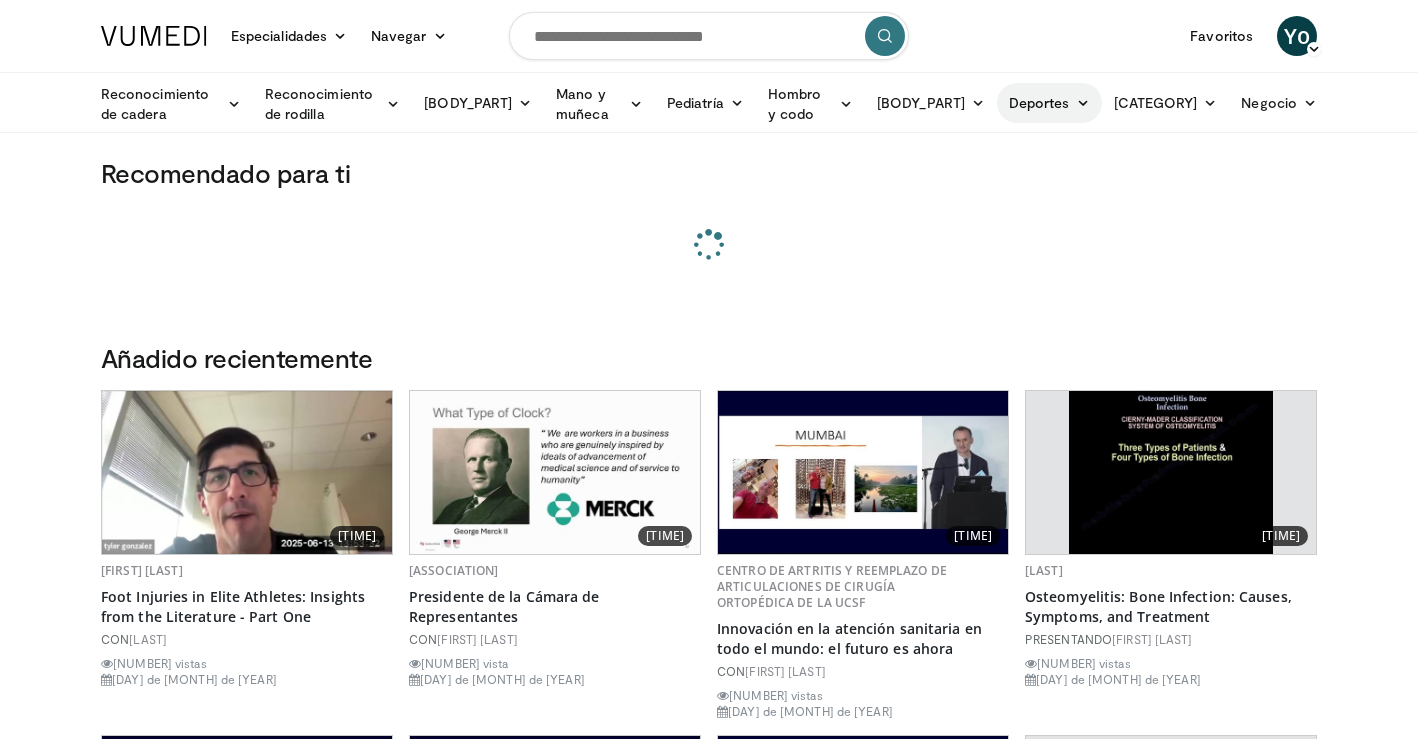 click on "Deportes" at bounding box center [1039, 102] 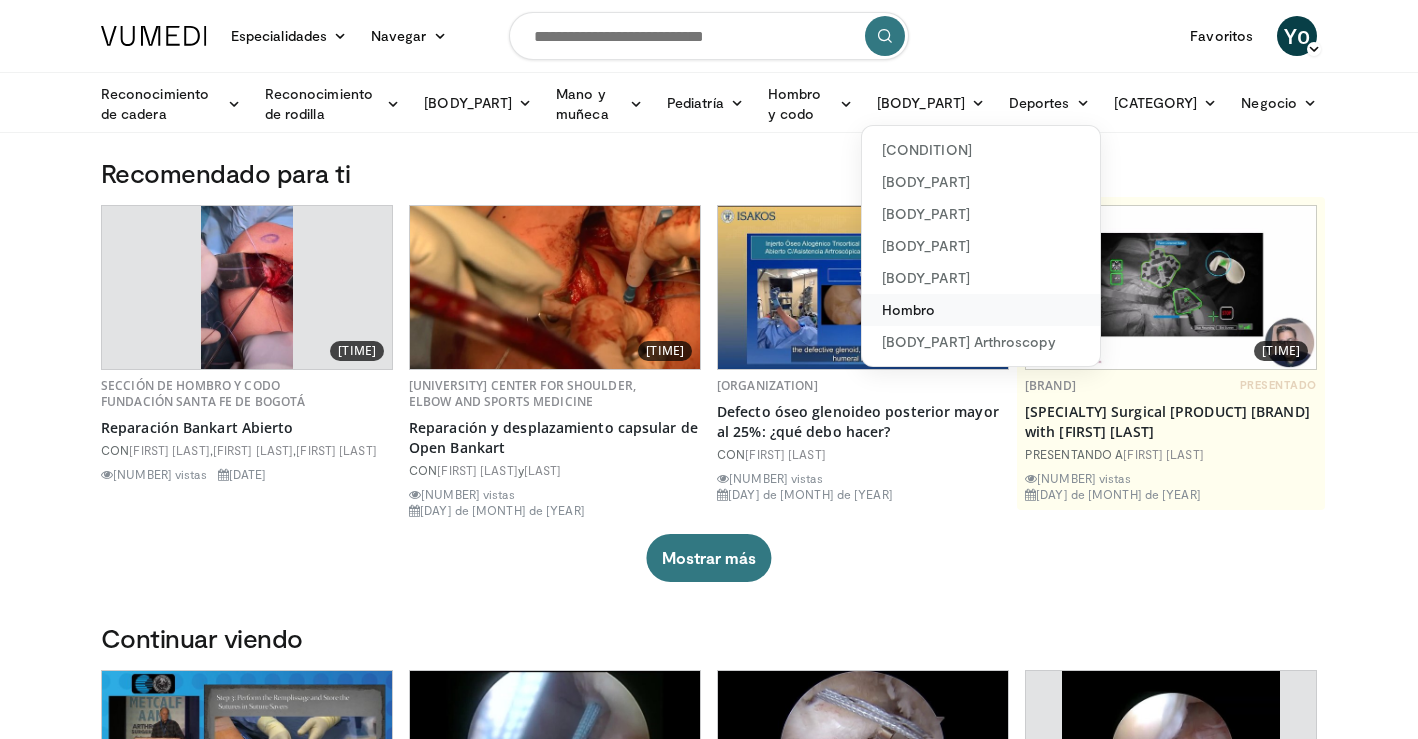 click on "Hombro" at bounding box center [908, 309] 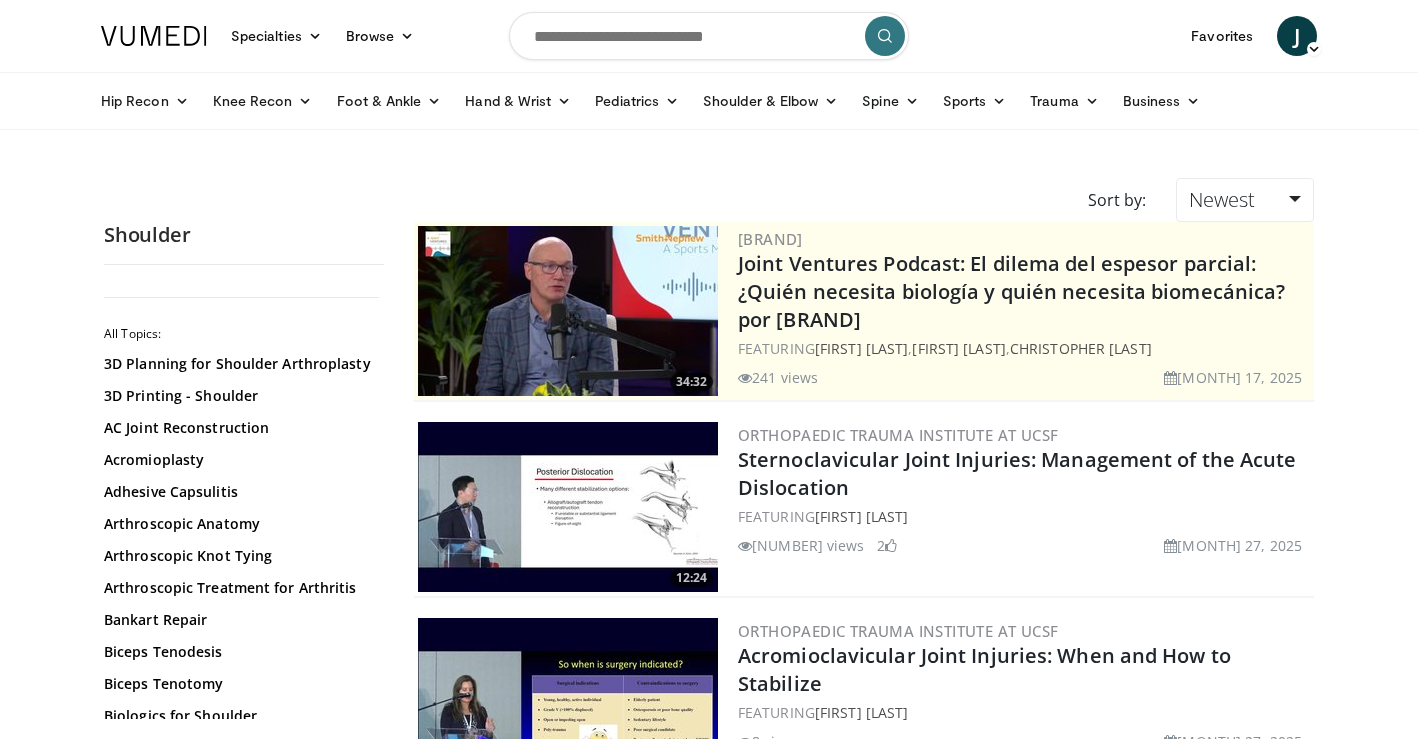 scroll, scrollTop: 0, scrollLeft: 0, axis: both 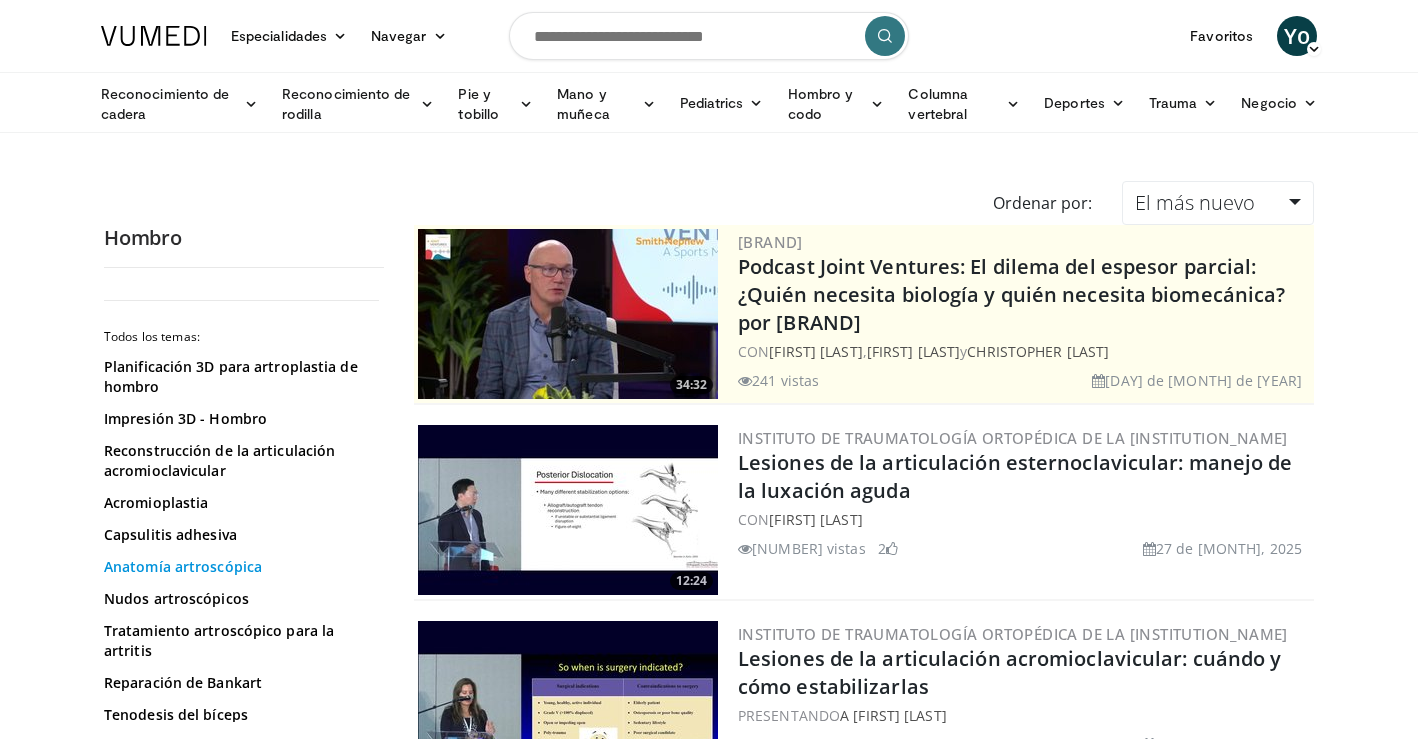 click on "Anatomía artroscópica" at bounding box center [183, 566] 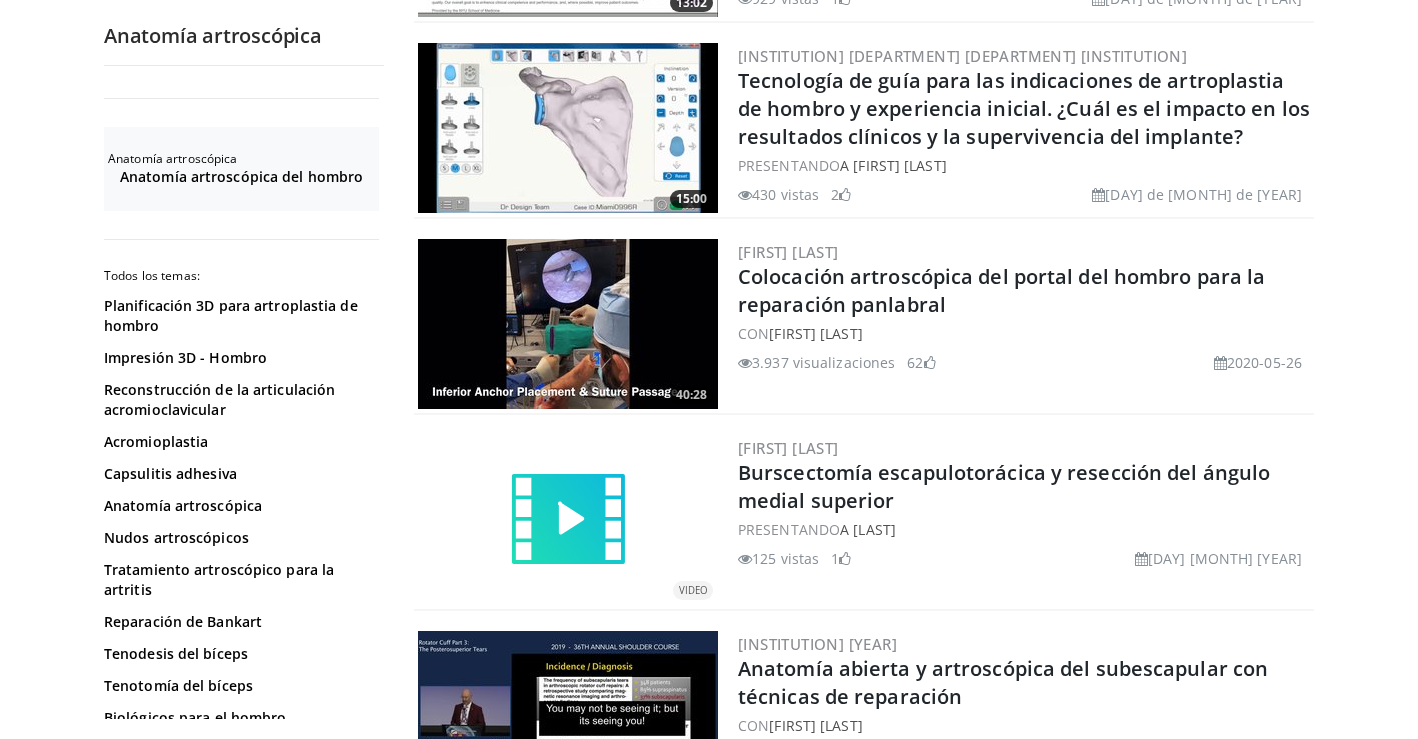 scroll, scrollTop: 2343, scrollLeft: 0, axis: vertical 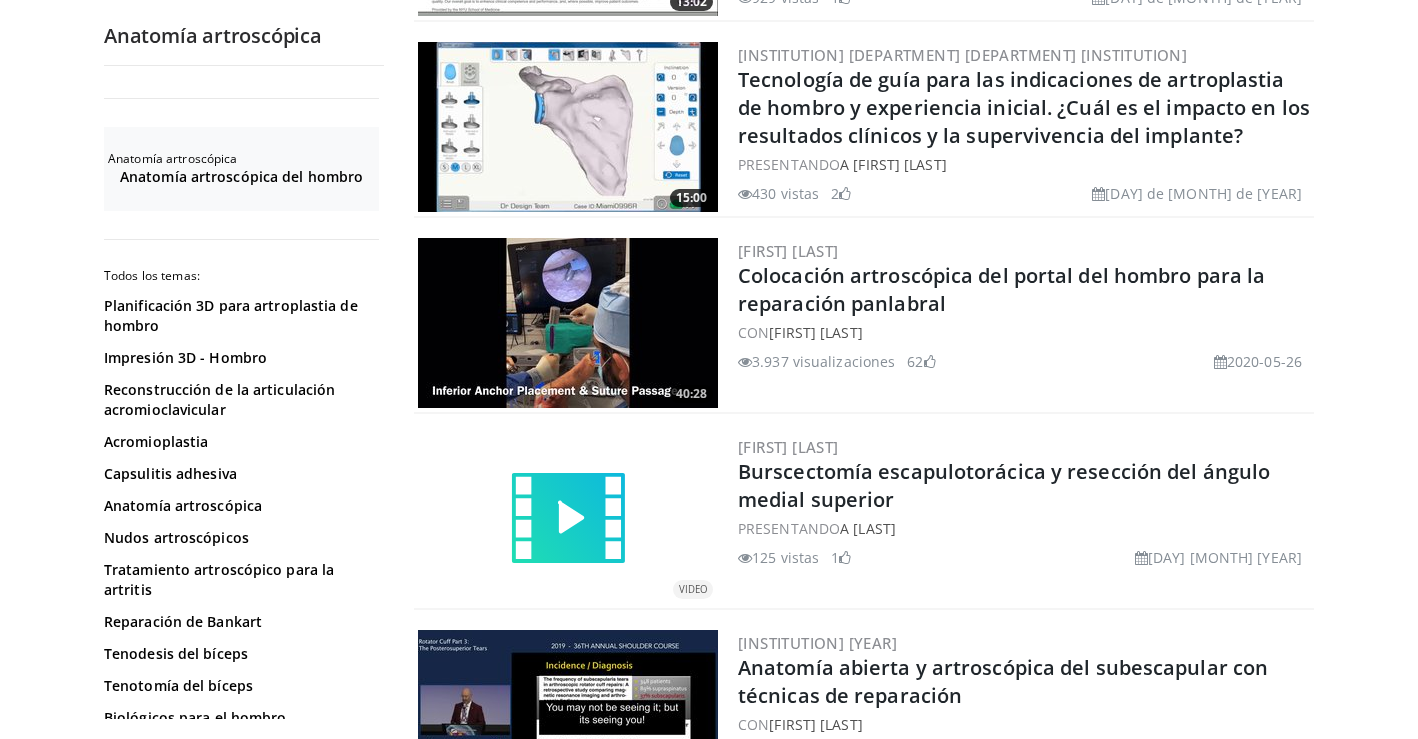 click at bounding box center [568, 323] 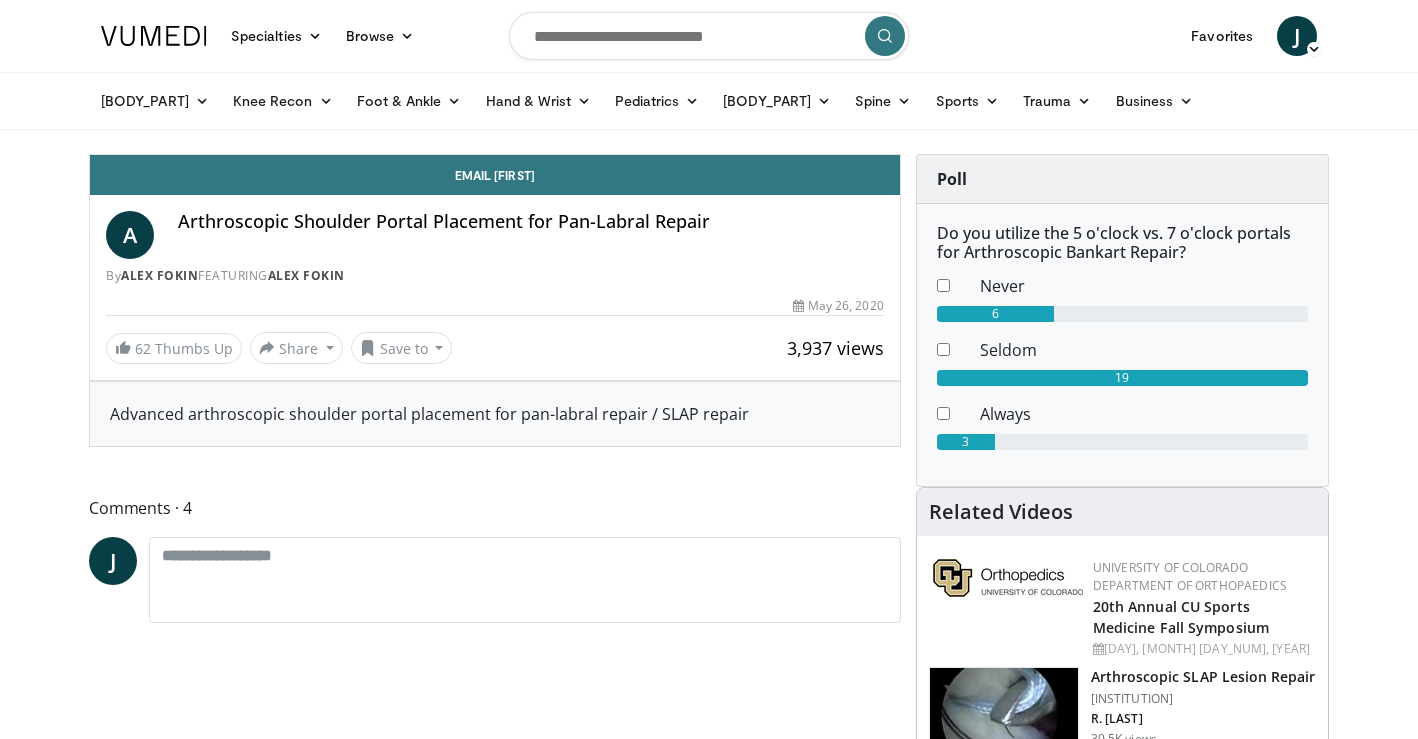 scroll, scrollTop: 0, scrollLeft: 0, axis: both 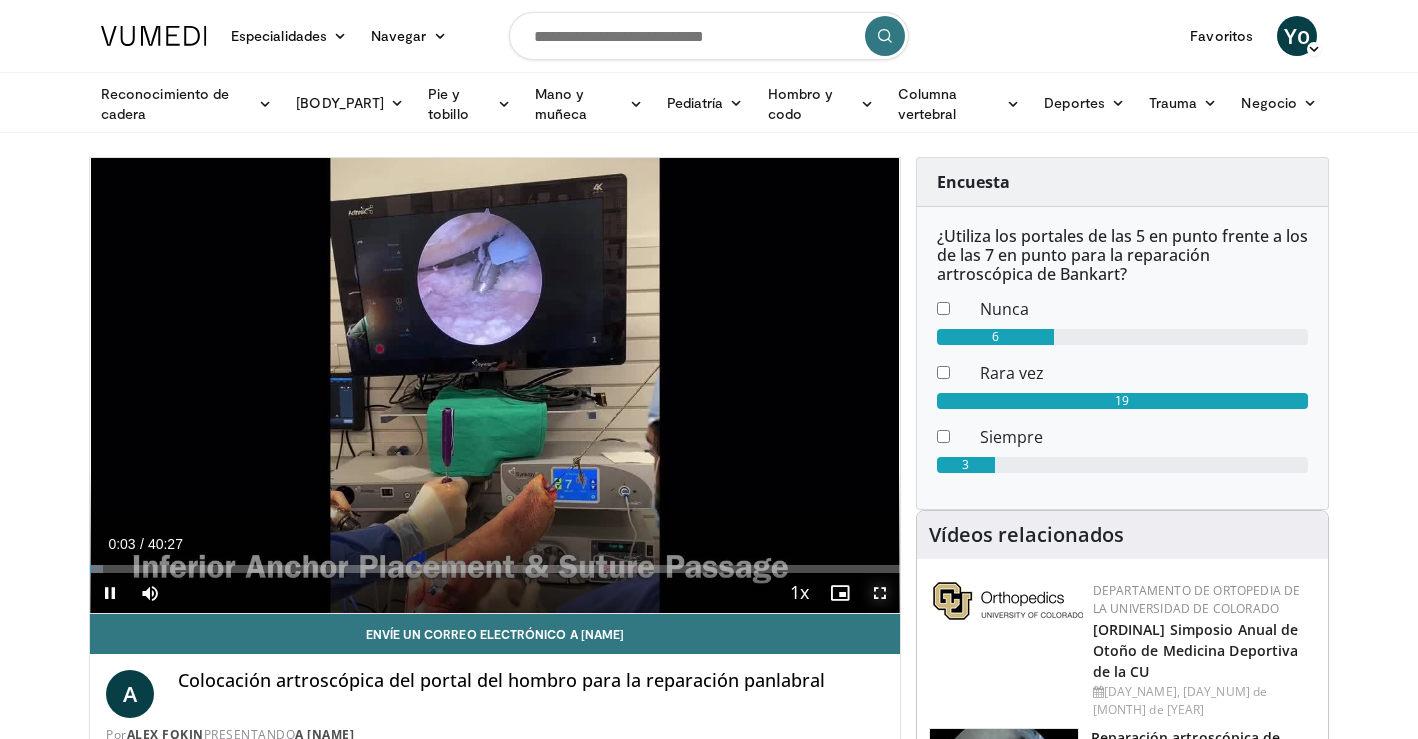 click at bounding box center [880, 593] 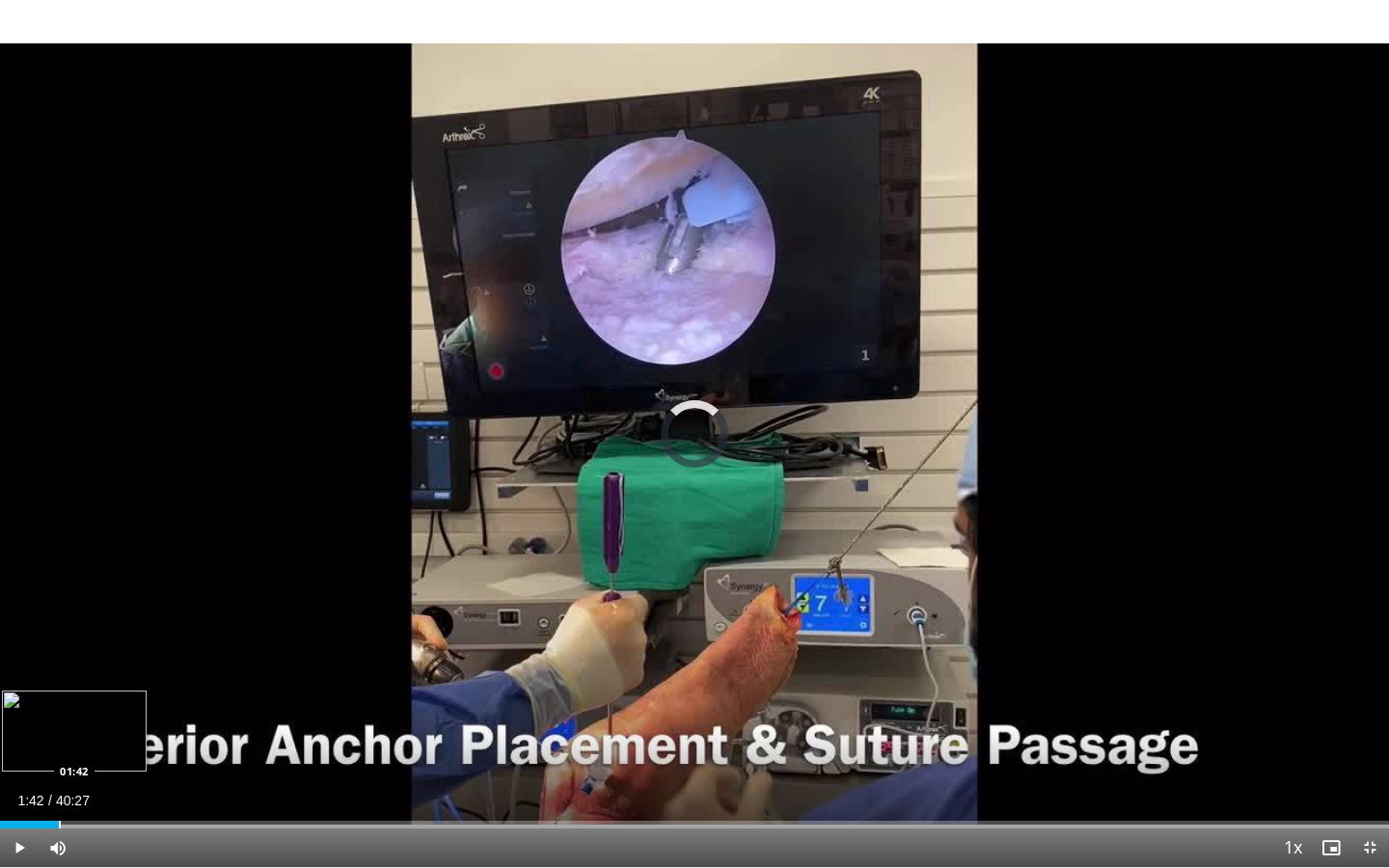 click at bounding box center (60, 825) 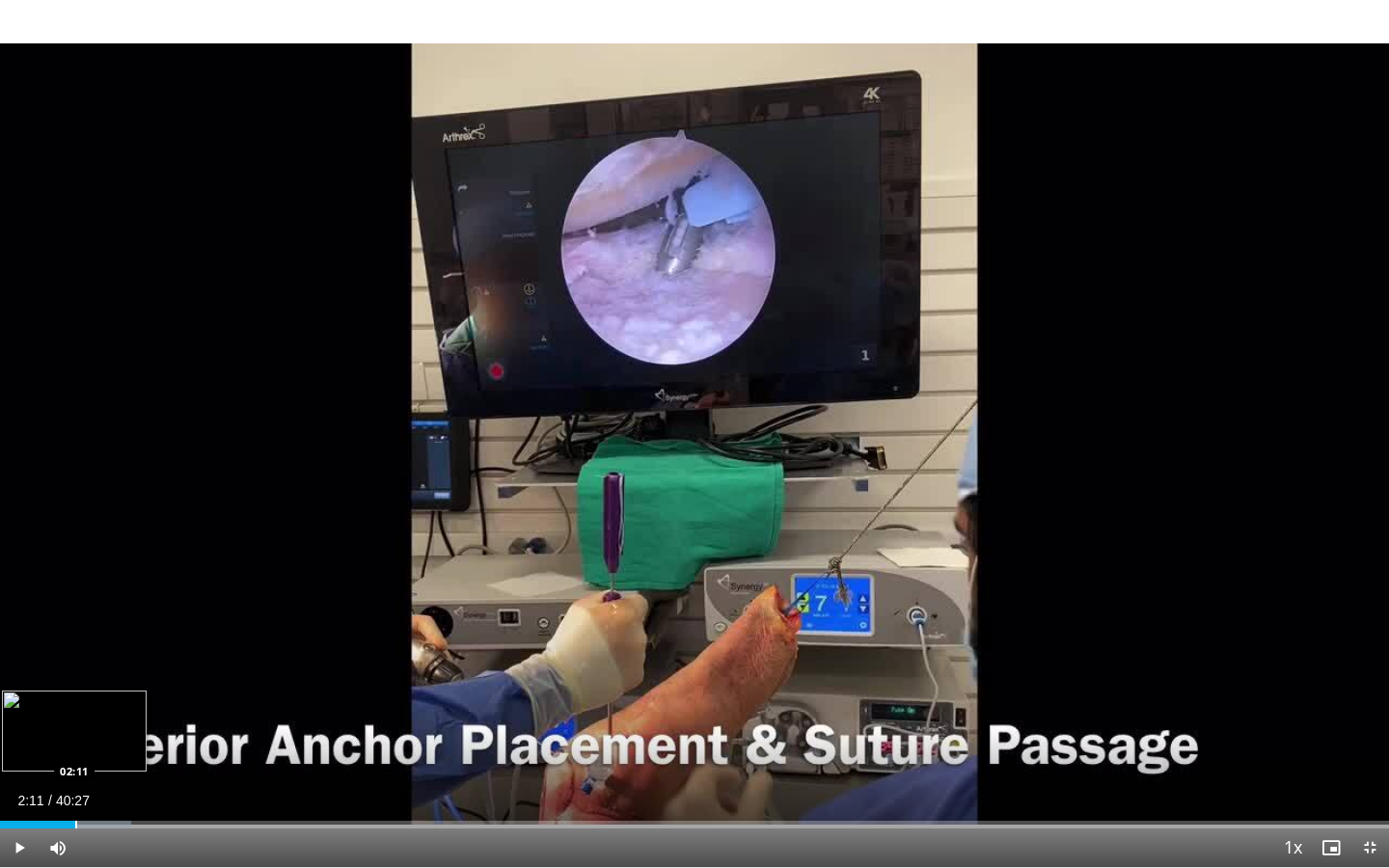 click at bounding box center [76, 825] 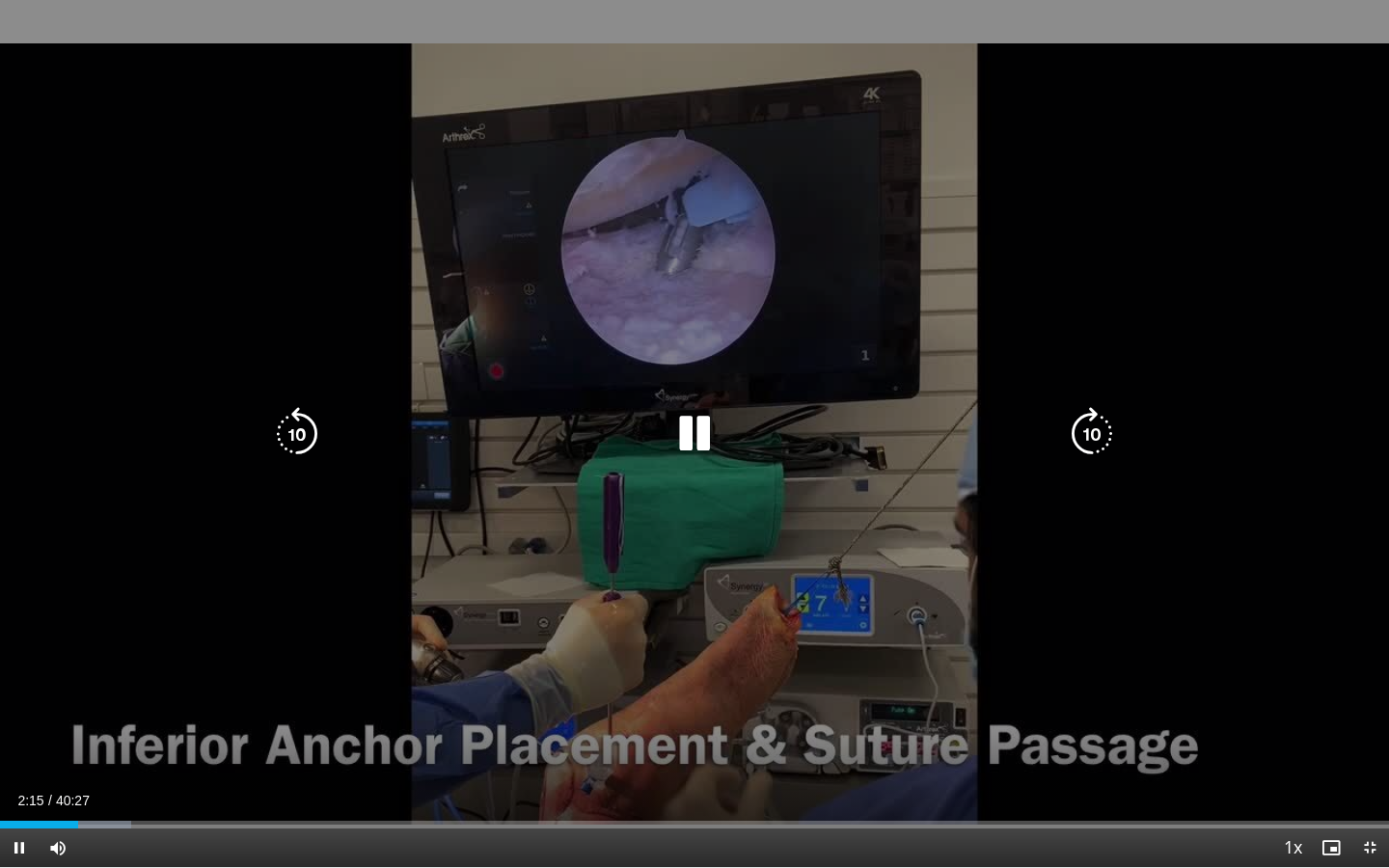 click at bounding box center [694, 434] 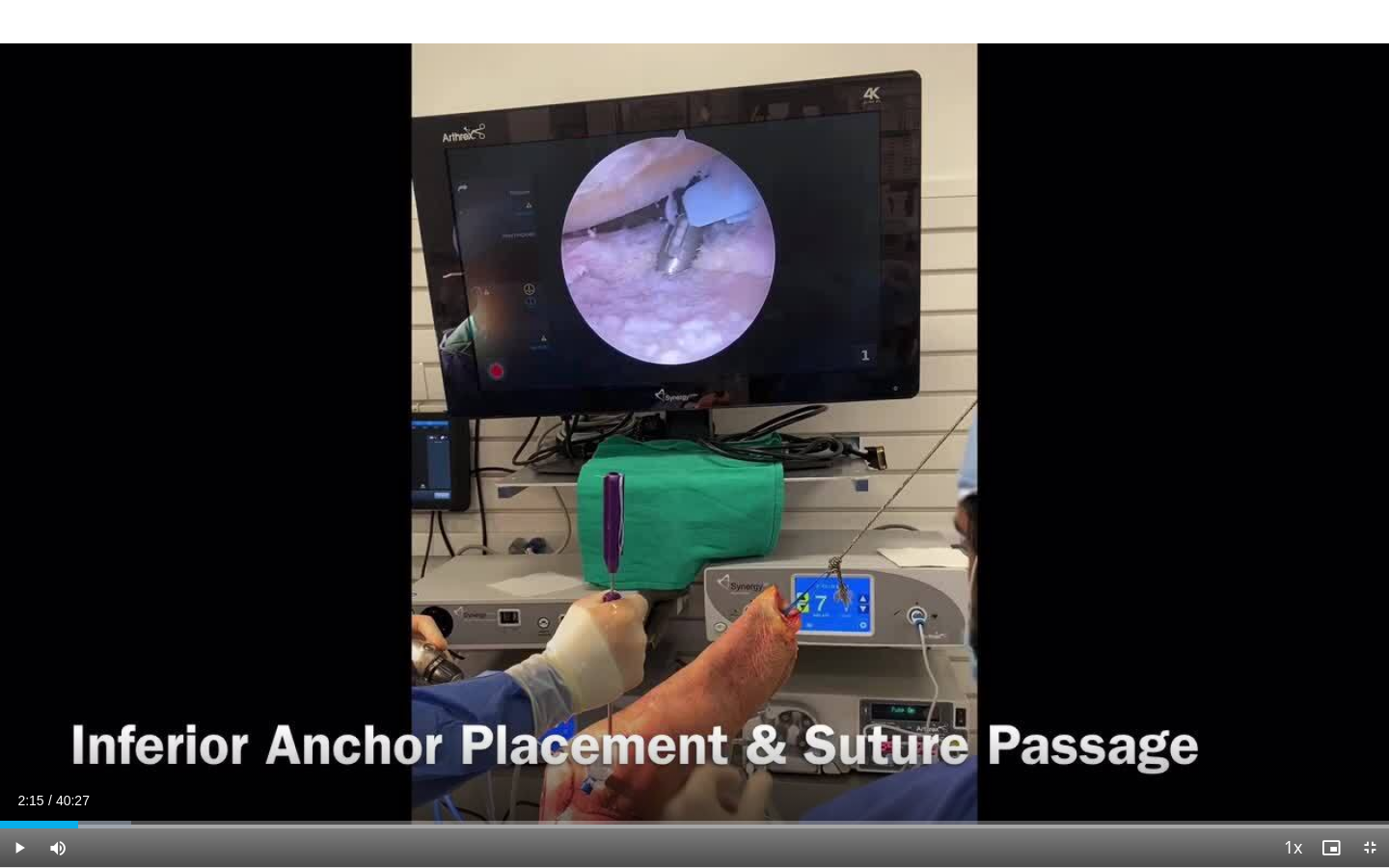 click on "10 seconds
Tap to unmute" at bounding box center (694, 433) 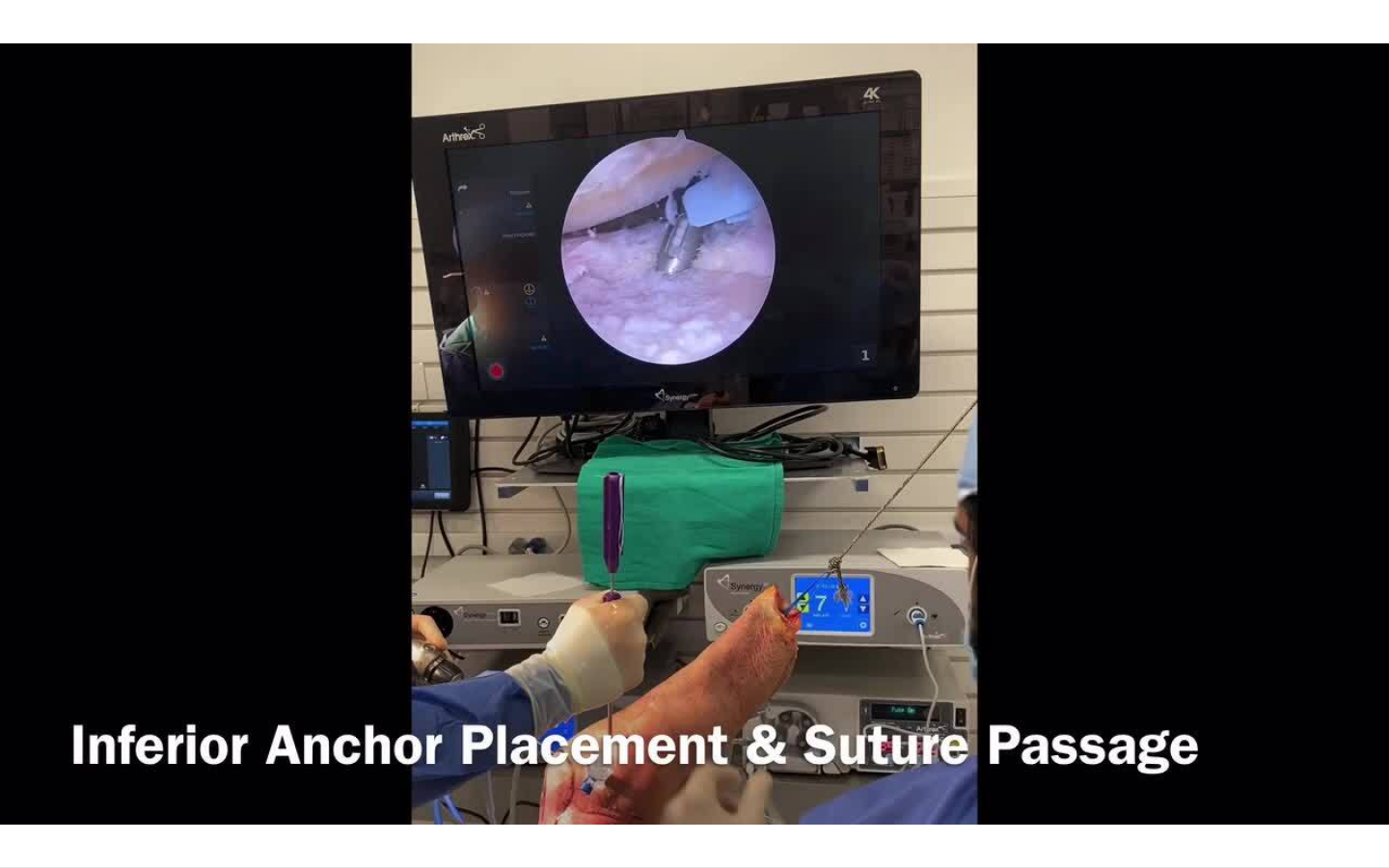click on "10 seconds
Tap to unmute" at bounding box center (694, 433) 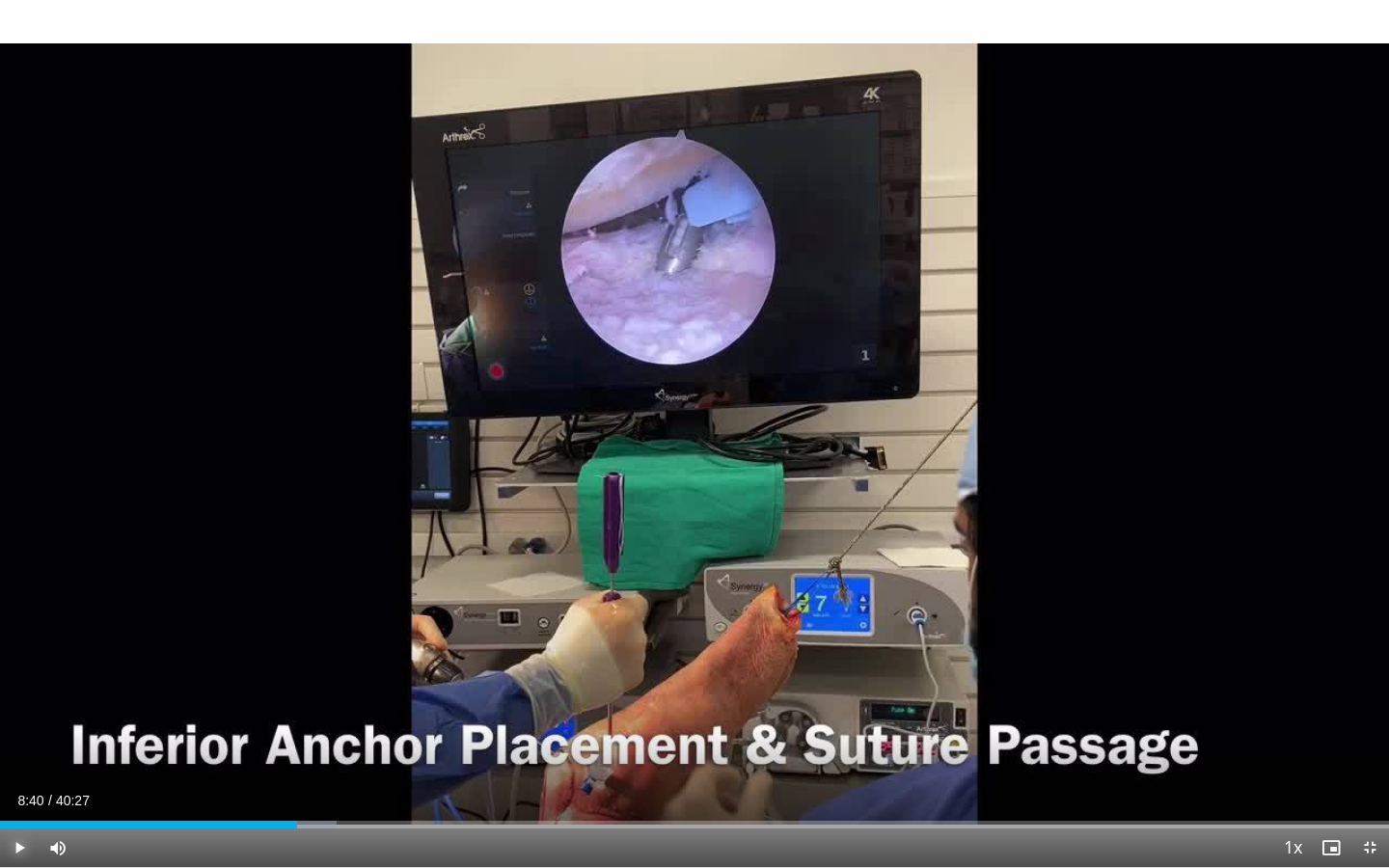 click at bounding box center [19, 848] 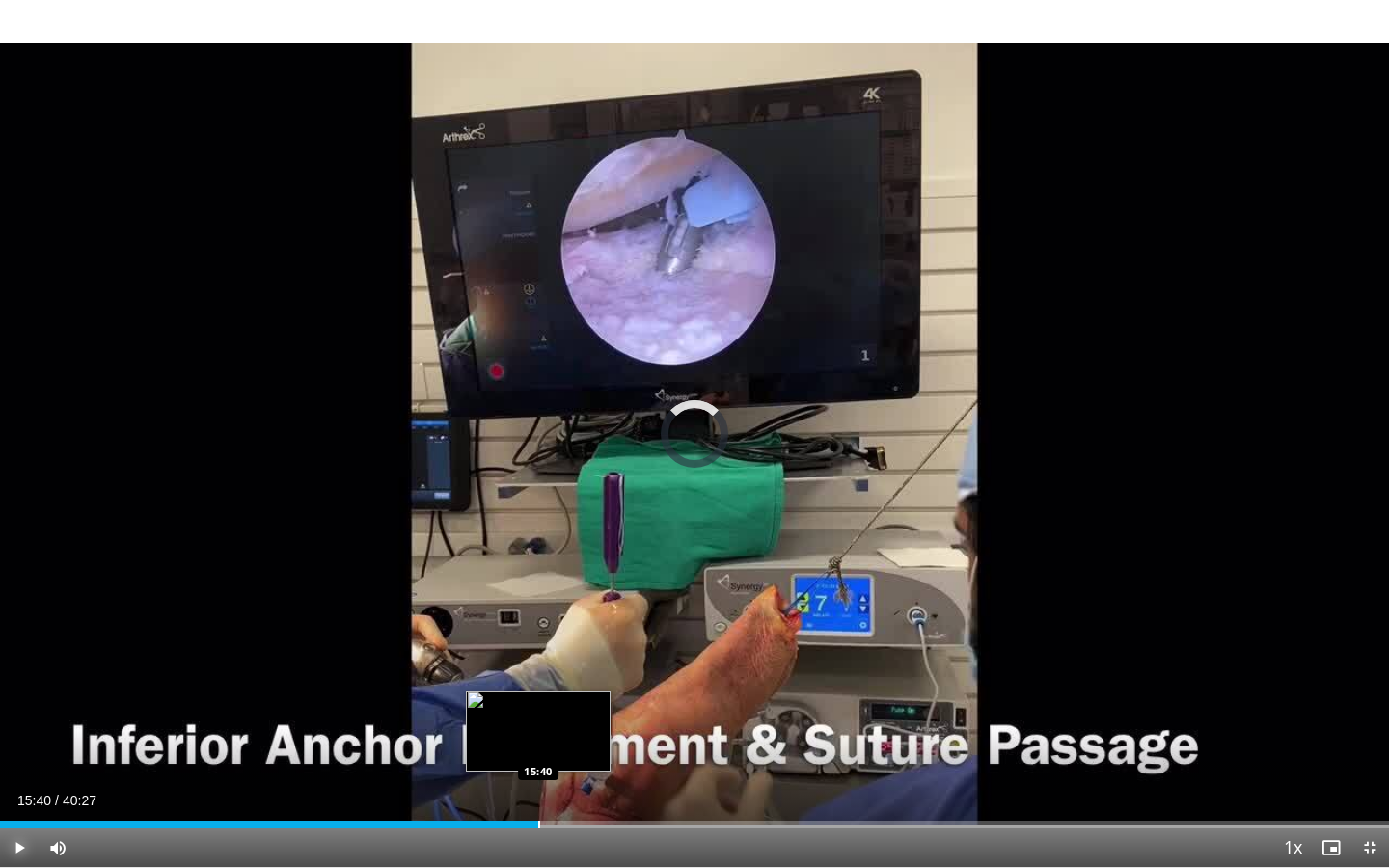 click at bounding box center (539, 825) 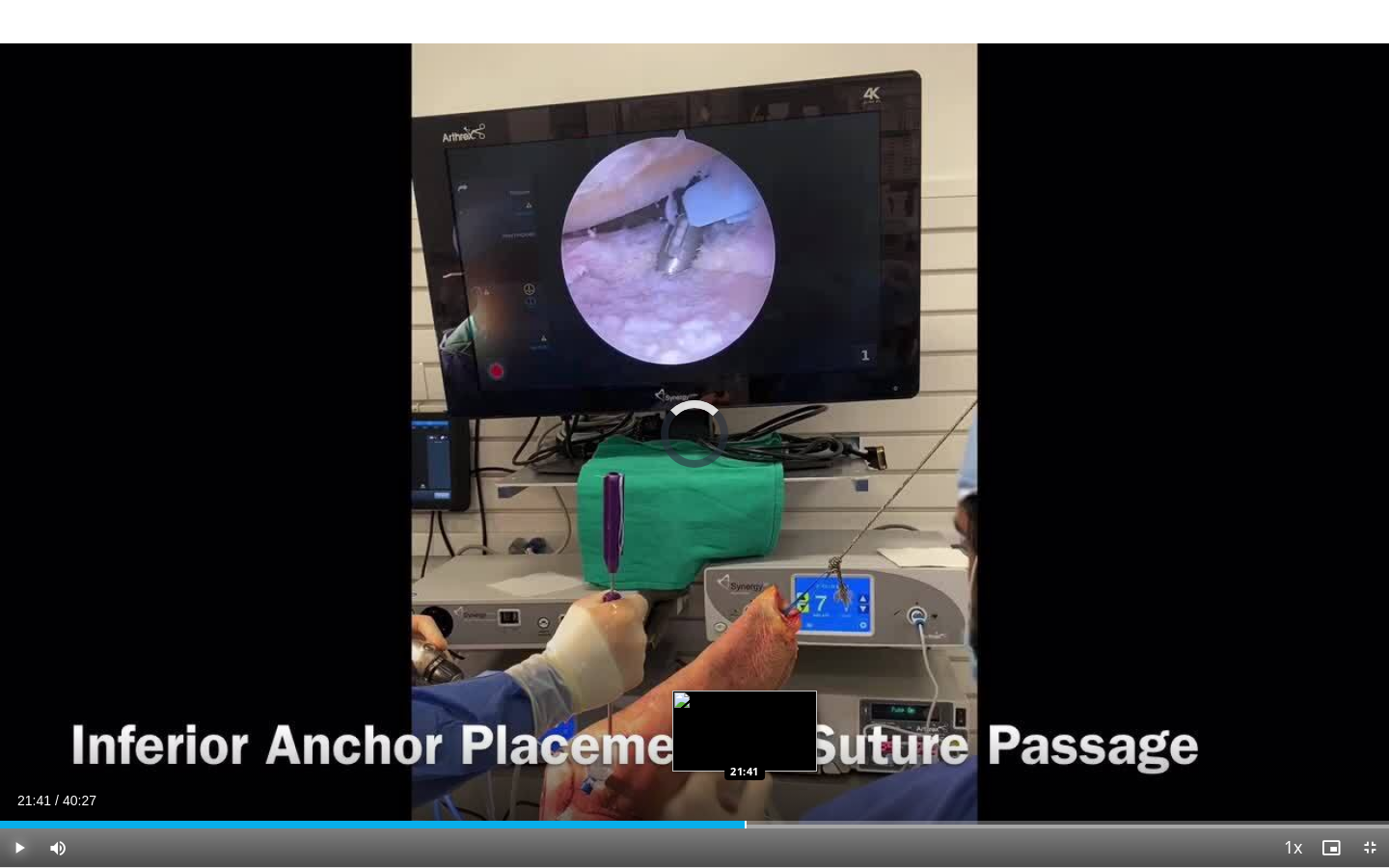 click at bounding box center (746, 825) 